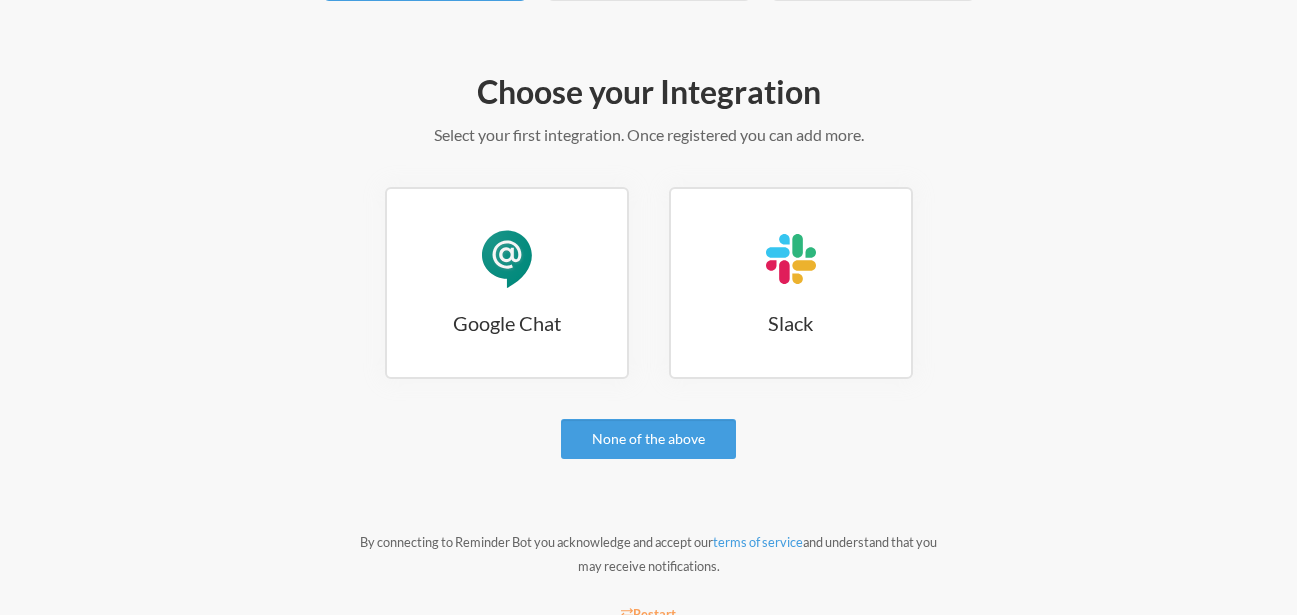 scroll, scrollTop: 204, scrollLeft: 0, axis: vertical 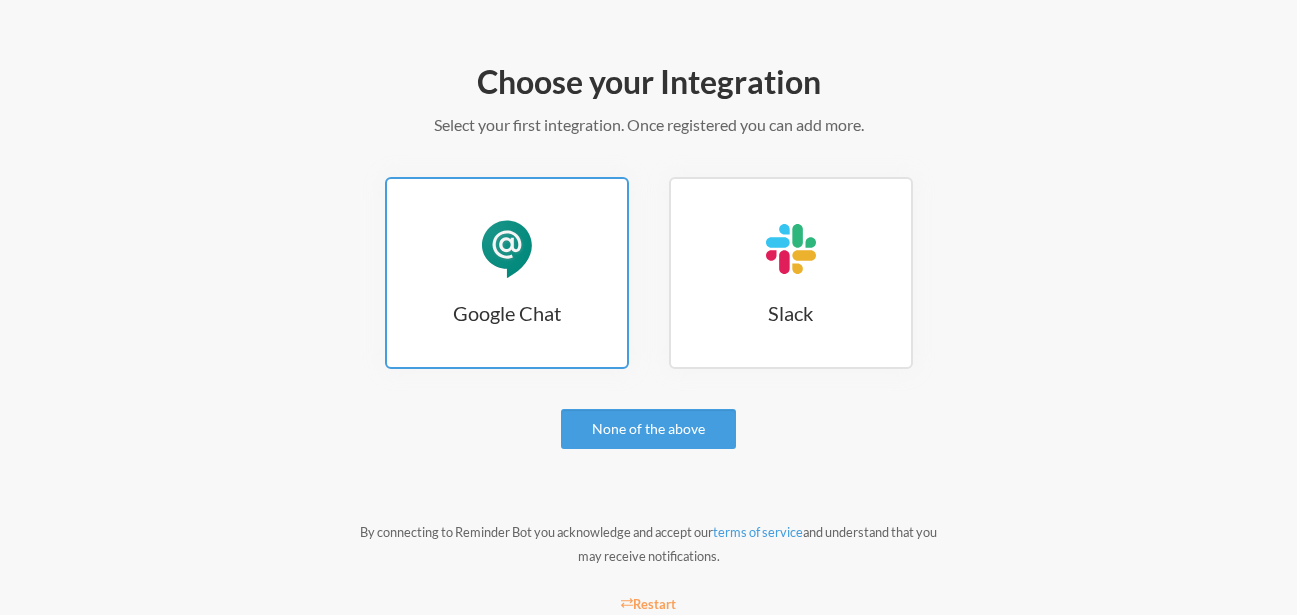 click on "Google Chat" at bounding box center [507, 313] 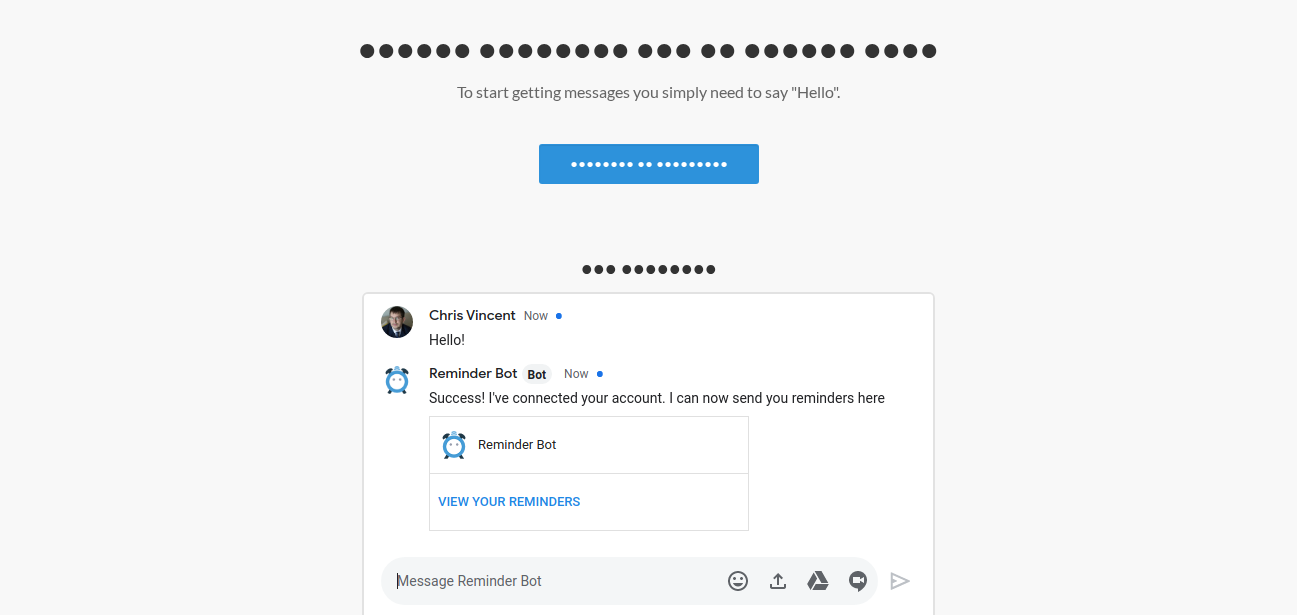 scroll, scrollTop: 284, scrollLeft: 0, axis: vertical 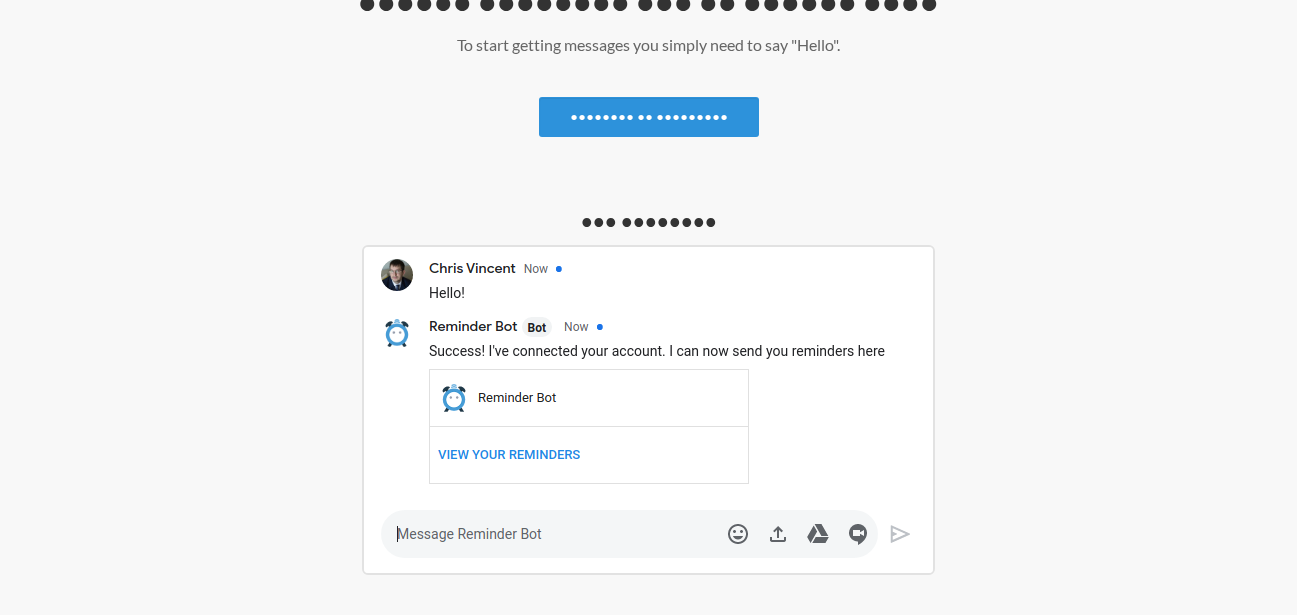 click on "•••••••• •• •••••••••" at bounding box center [649, 117] 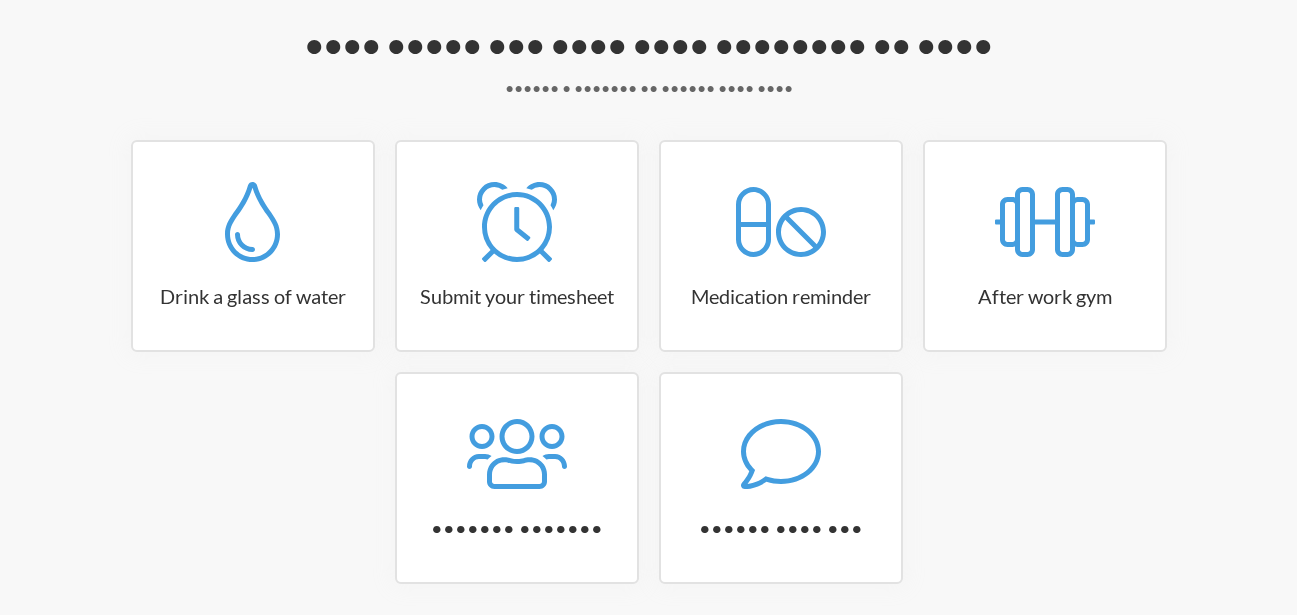 scroll, scrollTop: 278, scrollLeft: 0, axis: vertical 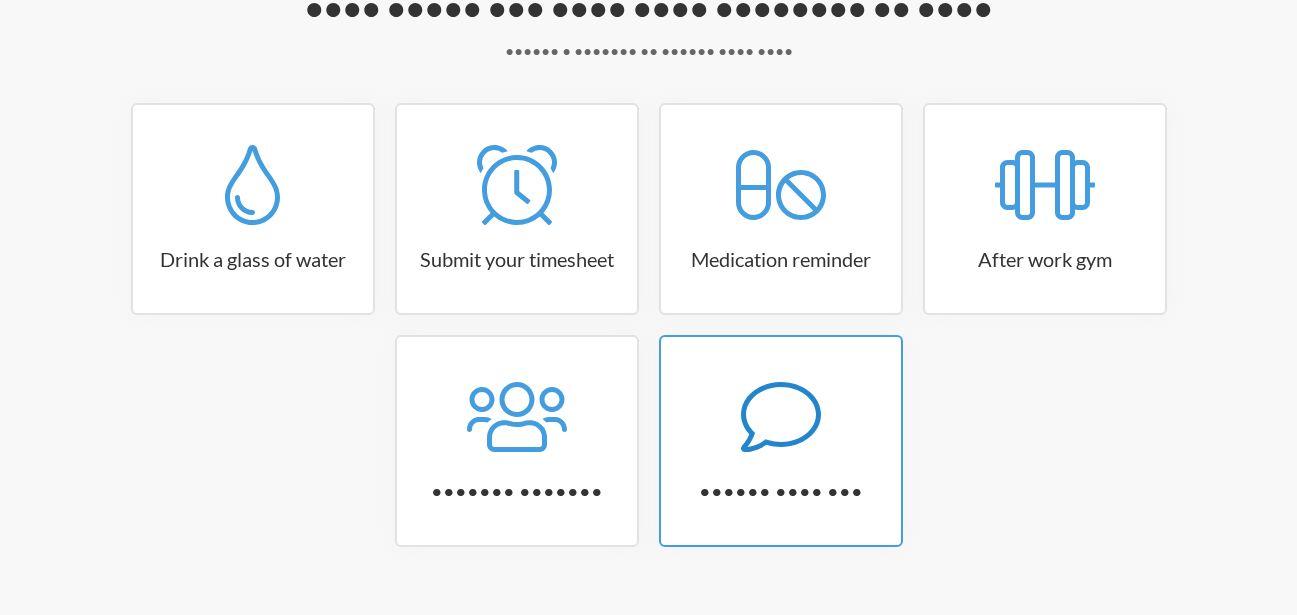 click at bounding box center [253, 185] 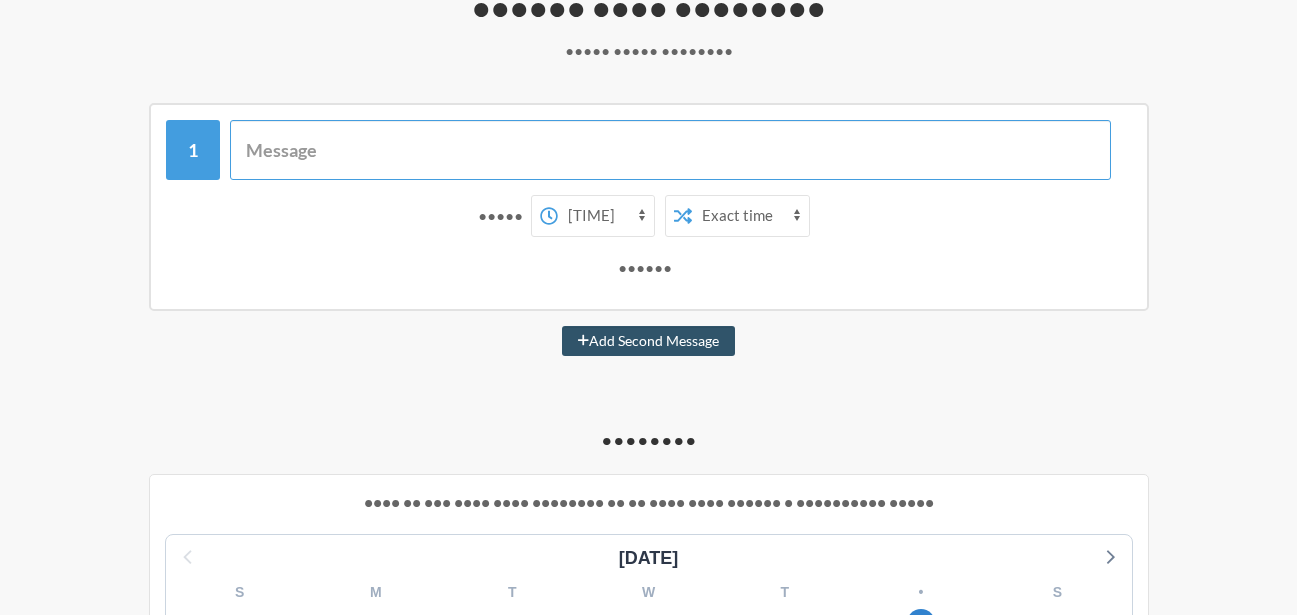 click at bounding box center (670, 150) 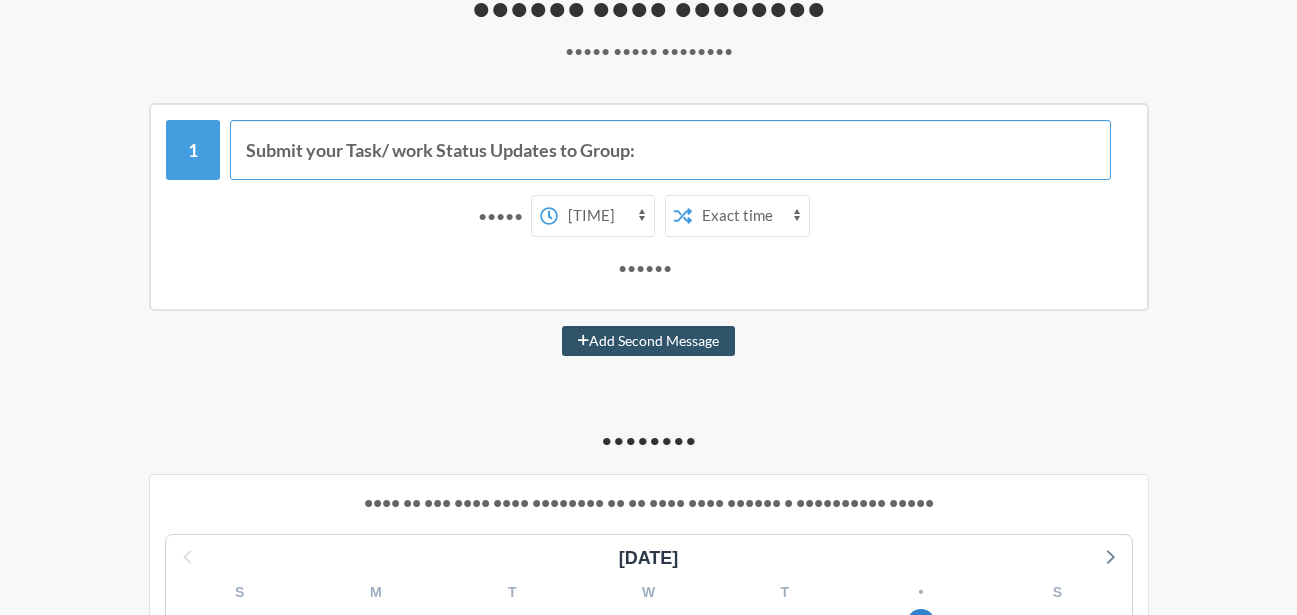 type on "Submit your Task/ work Status Updates to Group:" 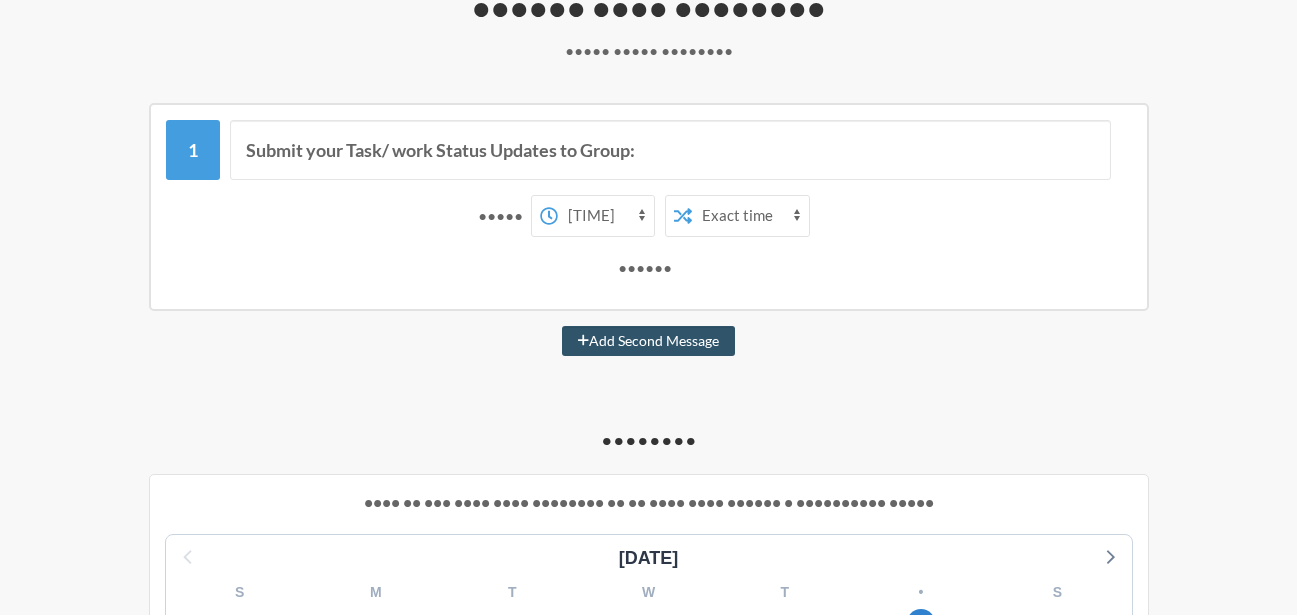 drag, startPoint x: 714, startPoint y: 207, endPoint x: 644, endPoint y: 209, distance: 70.028564 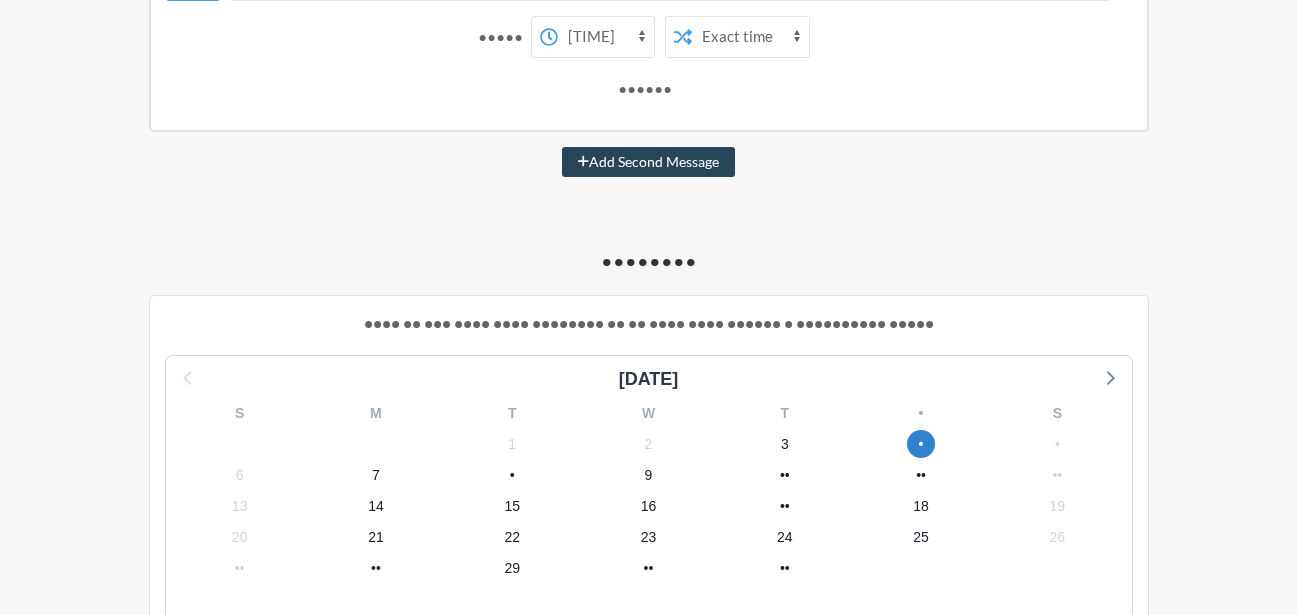 scroll, scrollTop: 430, scrollLeft: 0, axis: vertical 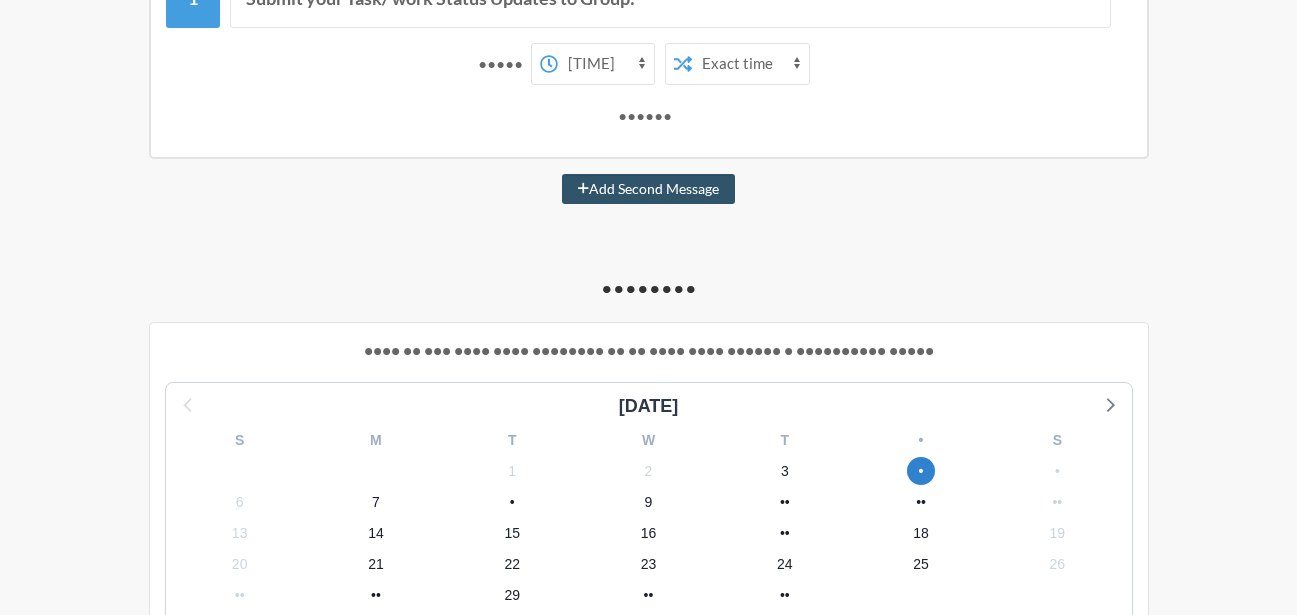 click on "•••• •• ••• •••• •••• •••••••• •• •• •••• •••• •••••• • •••••••••• •••••   •••• •••• • • • • • • • •• •• • • • • • • • • • •• •• •• •• •• •• •• •• •• •• •• •• •• •• •• •• •• •• •• •• •• •• • • • • • • • • •     •••• ••••• ••••••• •• •• •••••• ••• •••• ••• •••••••
• •••• •• ••• •••••• •• •••••• •• •••• ••••••
••••••••••    •••••  ••••••  •••••••••••  •••••••   •••• •••••••••    •••  ••" at bounding box center (649, 617) 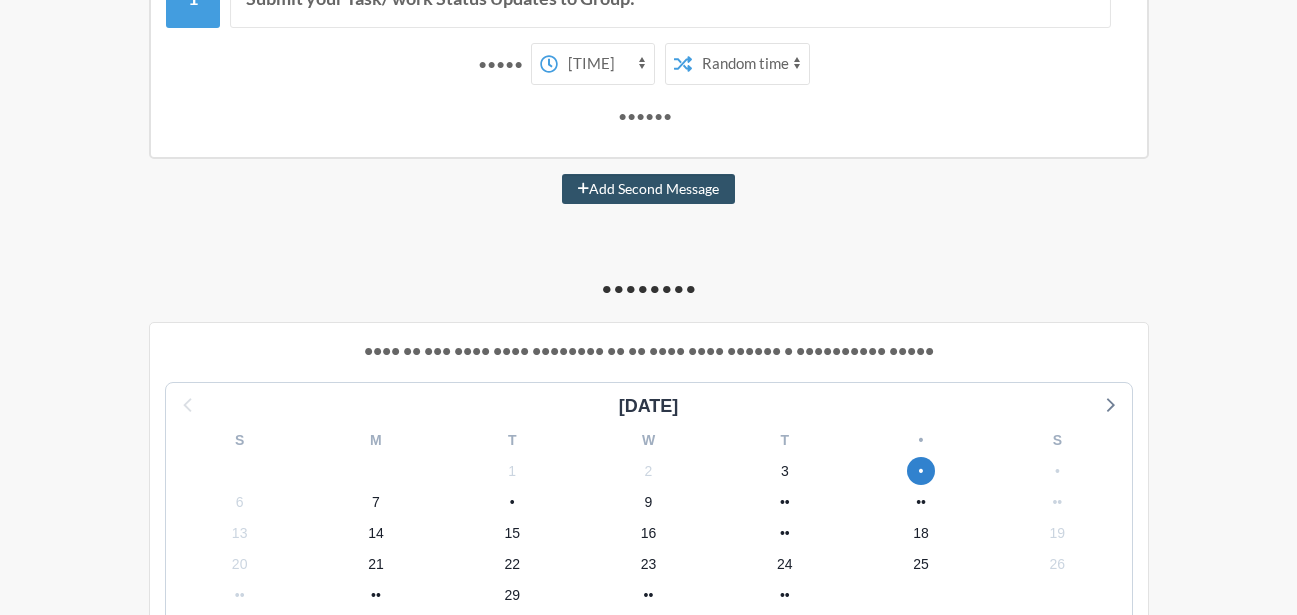 click on "••••• •••• •••••• ••••" at bounding box center (750, 64) 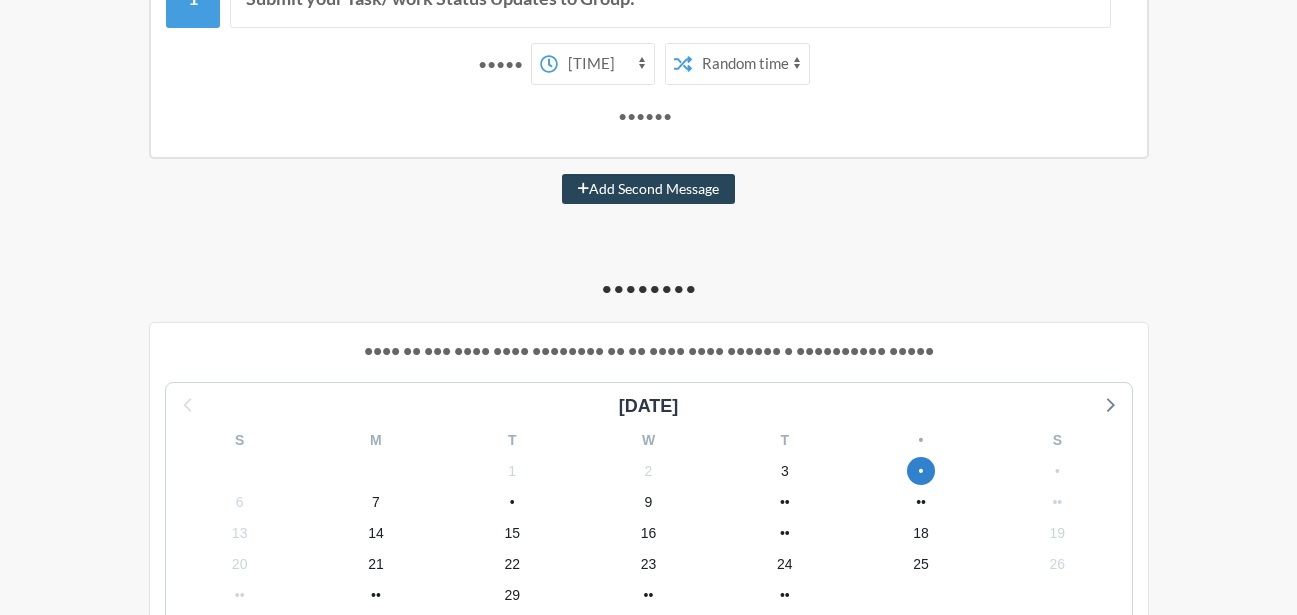click on "Add Second Message" at bounding box center [648, 189] 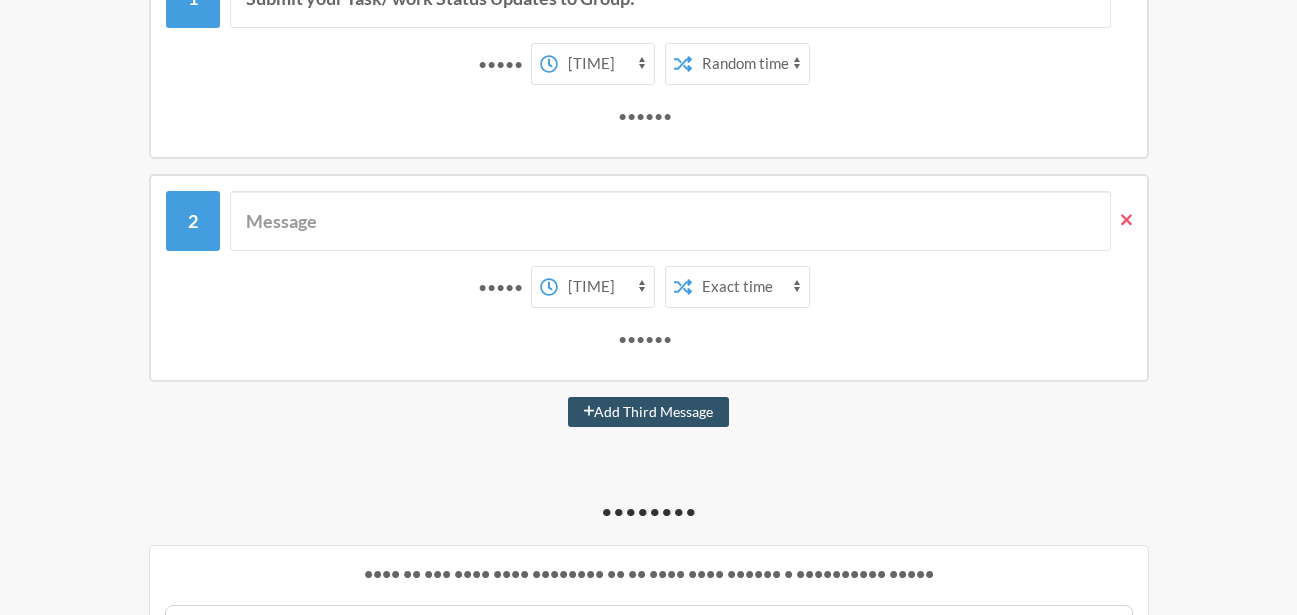 click at bounding box center [1121, 221] 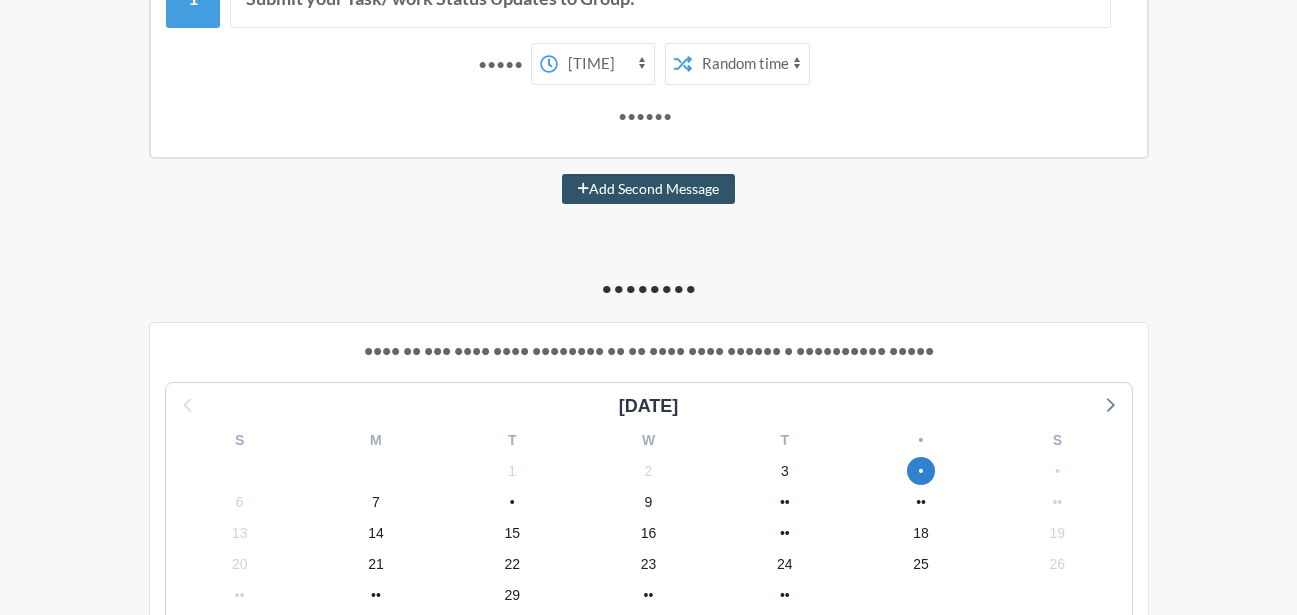 click on "••••••" at bounding box center [504, 64] 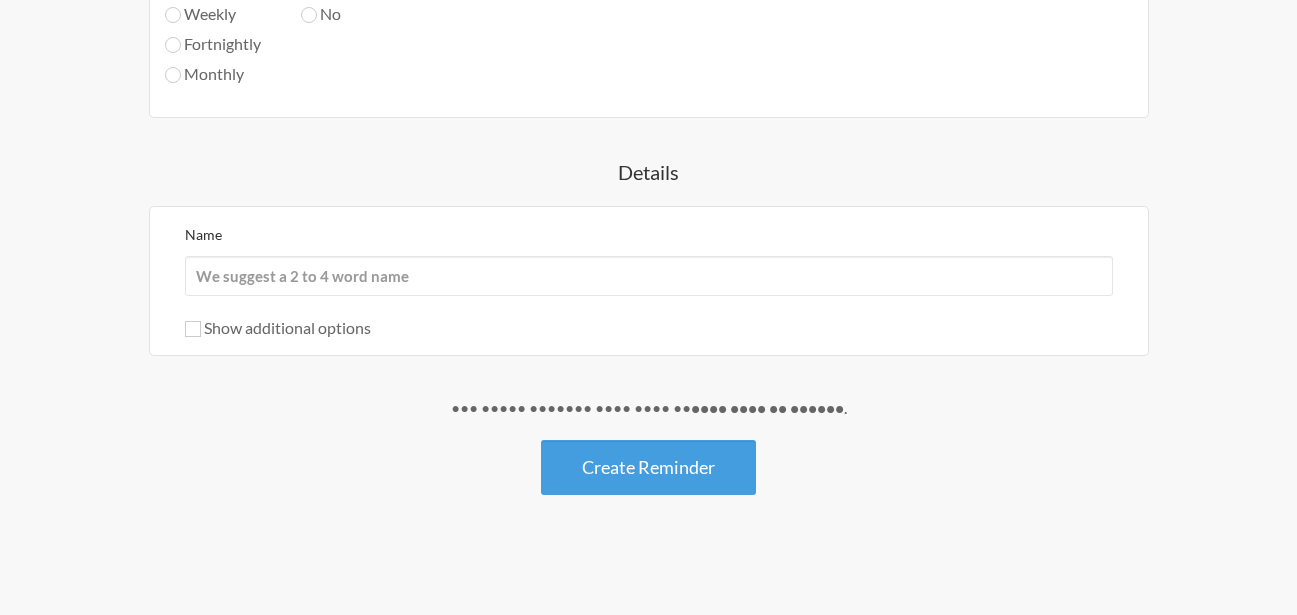 scroll, scrollTop: 1219, scrollLeft: 0, axis: vertical 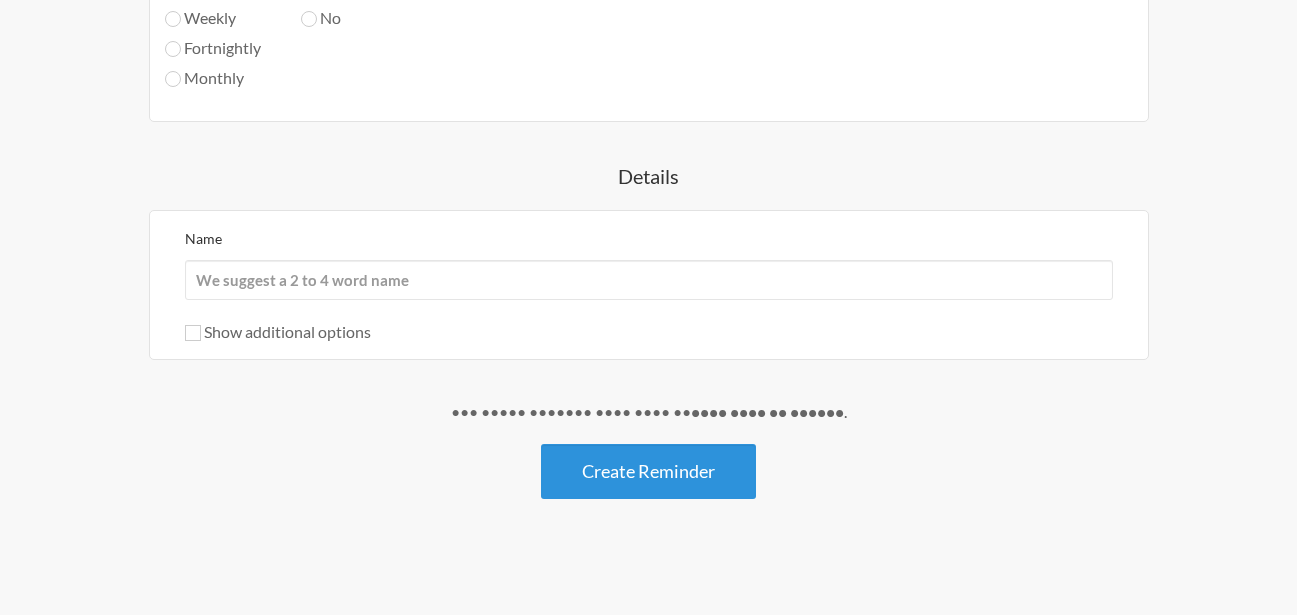 click on "Create Reminder" at bounding box center (648, 471) 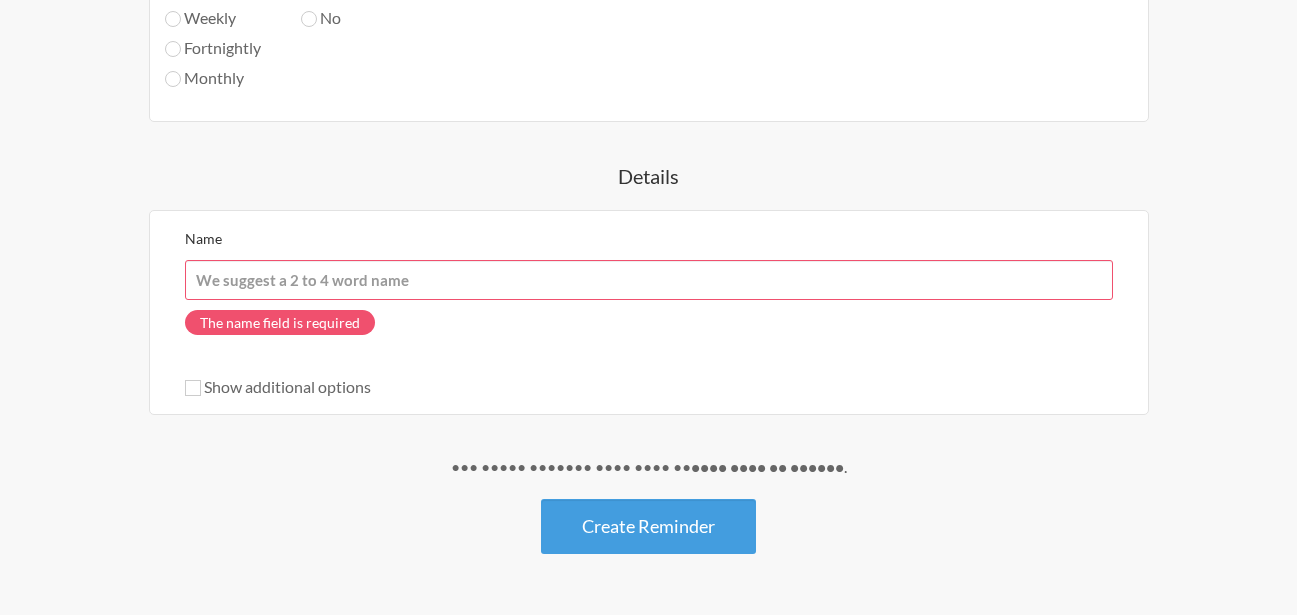 click on "Name" at bounding box center [649, 280] 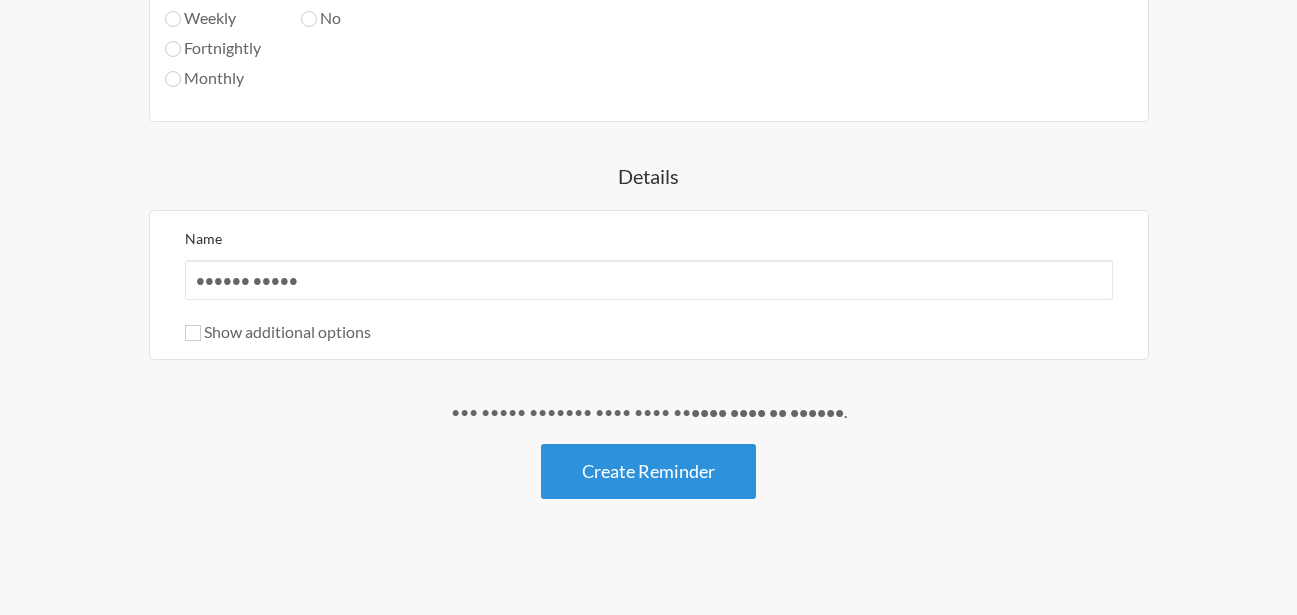 click on "Create Reminder" at bounding box center [648, 471] 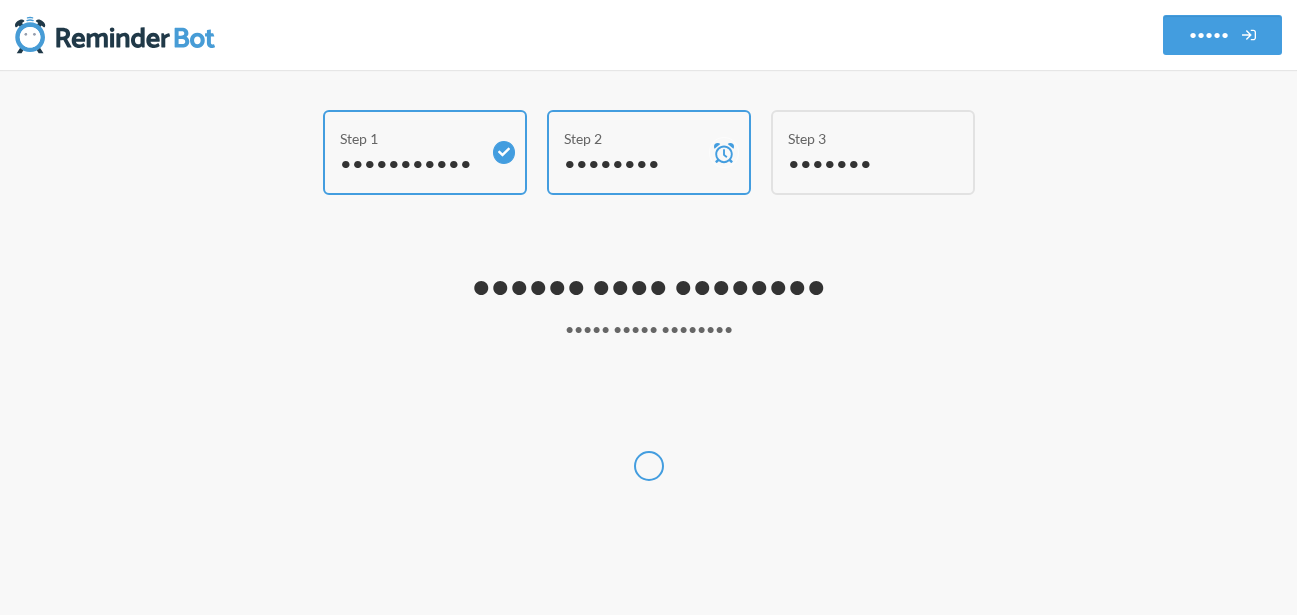 scroll, scrollTop: 0, scrollLeft: 0, axis: both 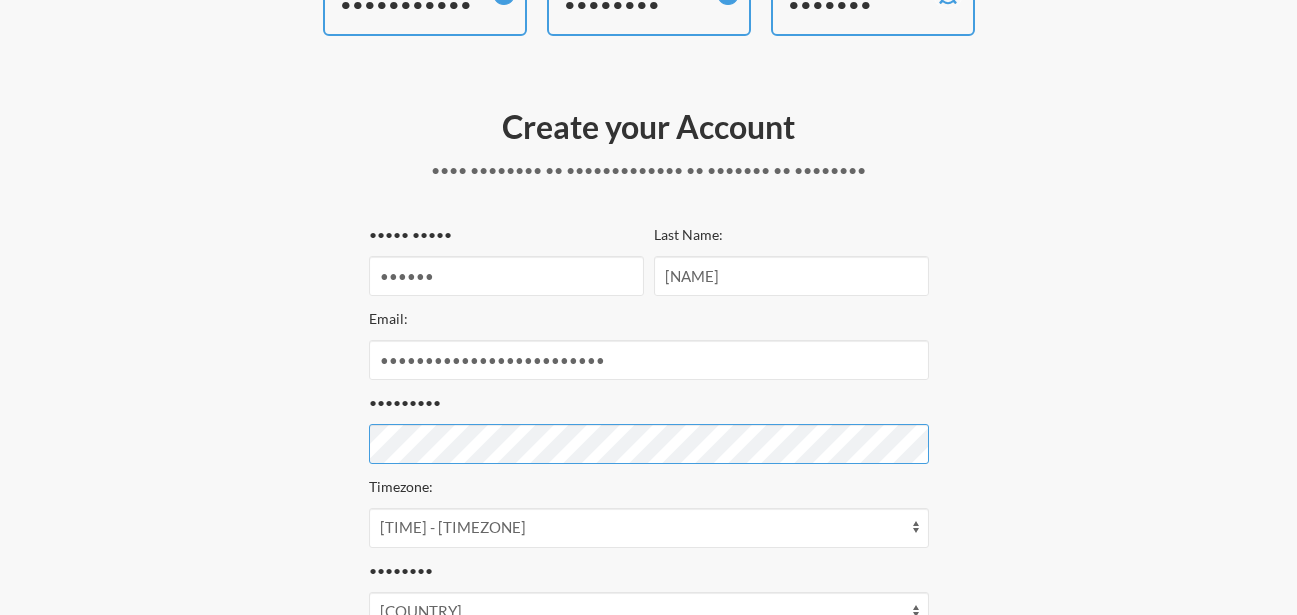 click on "•••• •   •••••••••••       •••• •   ••••••••       •••• •   •••••••       •••••• •••• •••••••   •••• •••••••• •• •••••••••  ••• •••• ••••• •••• •••••  •••• •• ••••••• •• ••••••••     •••• •••••••••••• •••••••• • • ••• ••••••   ••••• •••••• ••• •••• •  ••••• ••• ••••• • ••••••  •• ••• ••• •• ••• ••••• •   ••••• ••••• •••••••••• ••••• ••• ••••• • •••••• •••• • •• •••••••• ••••••••••  •• ••• ••• •• •••• ••••• •   ••• ••••••• •••• •••• ••• ••••••• • ••••••••
•••••• •• ••• •••••
•• ••• ••••••••• •••• ••••••••••   ••••• •••••     ••••••   •••• •••••     •••••   ••••••     •••••••••••••••••••••••••   •••••••••       •••••••••   ••••• •• • •••••••••••• ••••• •• • ••••••••••••••• ••••• •• • •••••••••••••• ••••• •• • ••••••••••••• ••••• •• • •••••••••••••••••• ••••• •• • ••••••••••••••••• ••••• •• • ••••••••••••• ••••• •• • ••••••••••••••• ••••• •• • ••••••••••••••• ••••• •• • •••••••••••• ••••• •• • •••••••••••••••••     ••••" at bounding box center [0, 0] 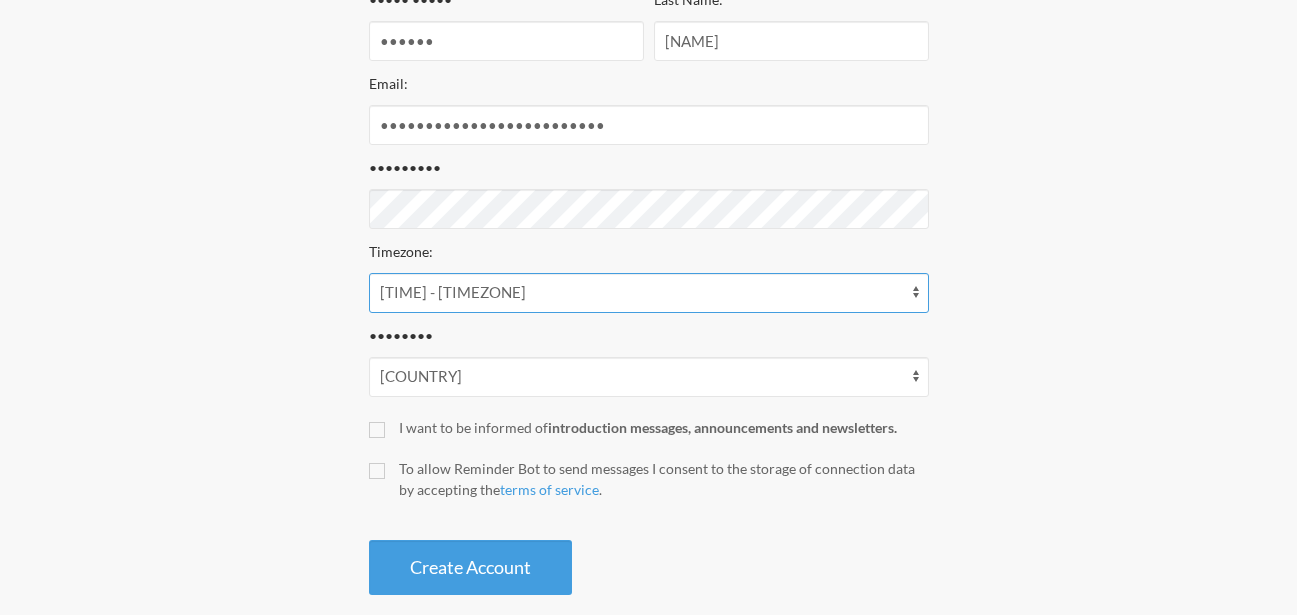 scroll, scrollTop: 411, scrollLeft: 0, axis: vertical 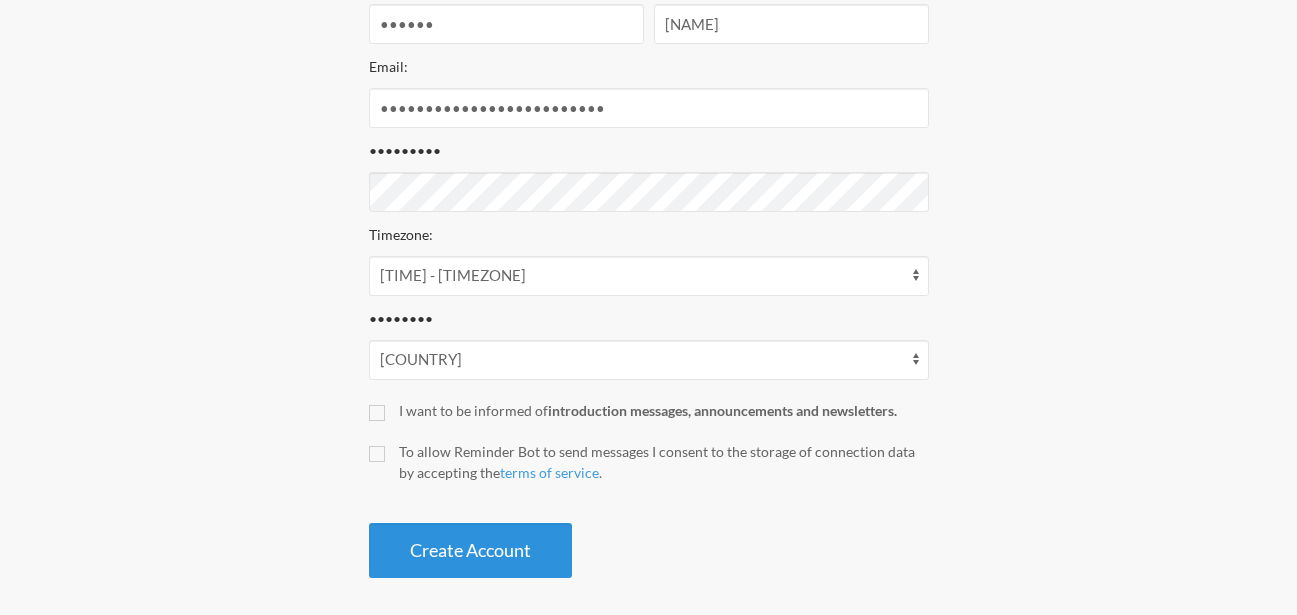 click on "Create Account" at bounding box center [470, 550] 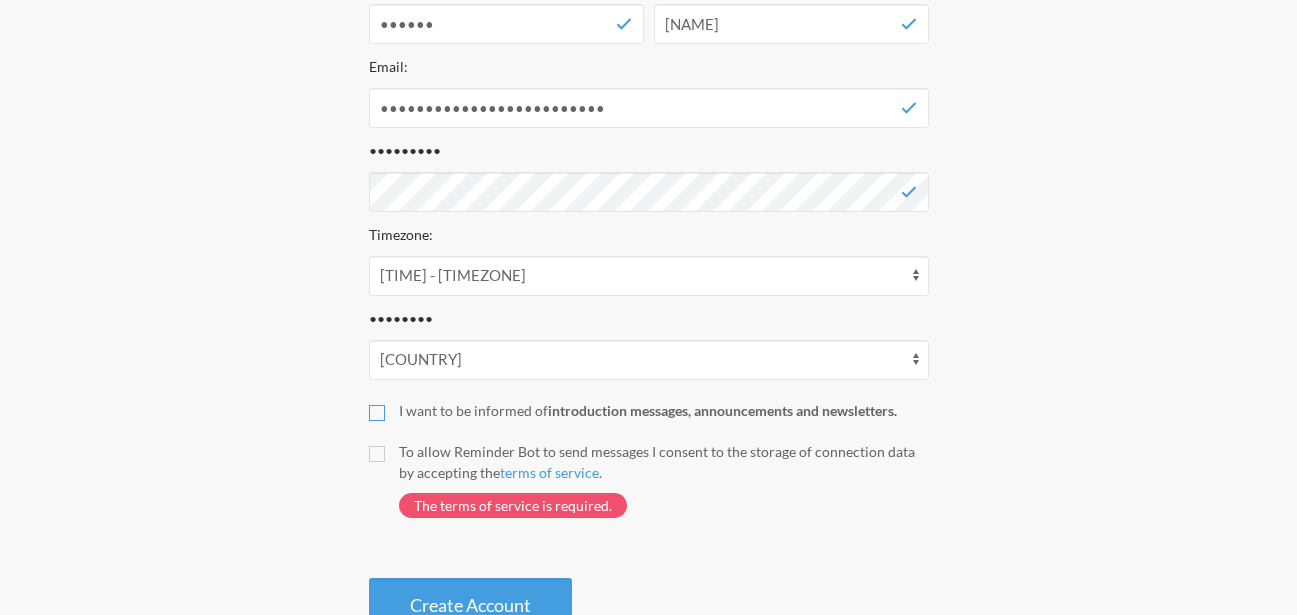 click on "I want to be informed of  introduction messages, announcements and newsletters." at bounding box center (377, 413) 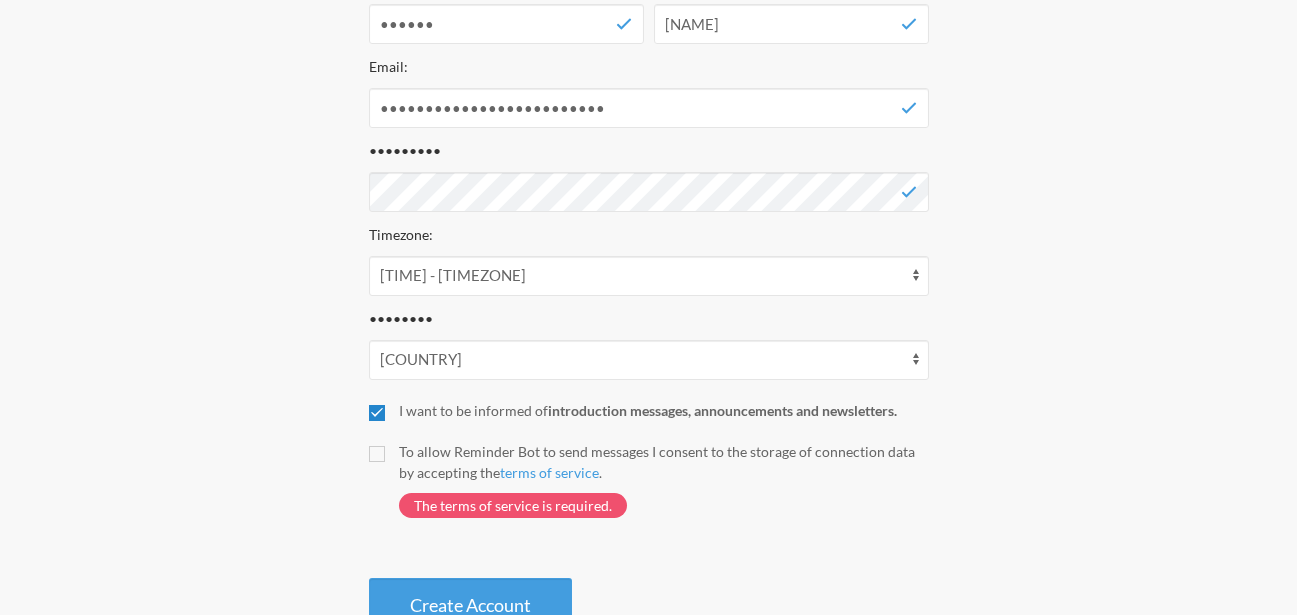 click on "I want to be informed of  introduction messages, announcements and newsletters." at bounding box center [377, 413] 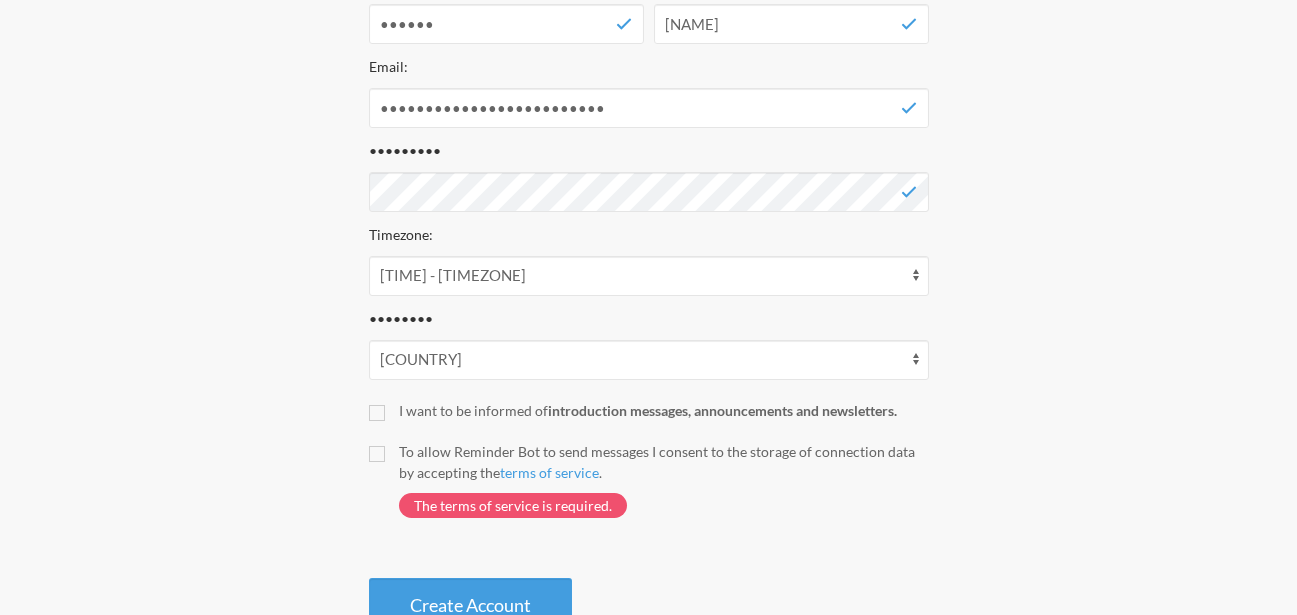 click on "••••• •••••     ••••••   •••• •••••     •••••   ••••••     •••••••••••••••••••••••••   •••••••••       •••••••••   ••••• •• • •••••••••••• ••••• •• • ••••••••••••••• ••••• •• • •••••••••••••• ••••• •• • ••••••••••••• ••••• •• • •••••••••••••••••• ••••• •• • ••••••••••••••••• ••••• •• • ••••••••••••• ••••• •• • ••••••••••••••• ••••• •• • ••••••••••••••• ••••• •• • •••••••••••• ••••• •• • ••••••••••••••••• ••••• •• • ••••••••••••• ••••• •• • ••••••••••••• ••••• •• • ••••••••••••••• ••••• •• • ••••••••••••• ••••• •• • ••••••••••••••••• ••••• •• • •••••••••••• ••••• •• • ••••••••••••••• ••••• •• • •••••••••••••• ••••• •• • •••••••••••••••• ••••• •• • ••••••••••••• ••••• •• • ••••••••••••••• ••••• •• • •••••••••••••••••• ••••• •• • ••••••••••••• ••••• •• • ••••••••••••• ••••• •• • ••••••••••••• ••••• •• • ••••••••••••••• ••••• •• • •••••••••••••••• ••••• •• • •••••••••••• ••••• •• • •••••••••••• ••••• •• • ••••••••••••••• ••••• •• • ••••••••••••• ••••• •• • ••••••••••••••••••• ••••• •• • ••••••••••• •••• •• • •••" at bounding box center (649, 301) 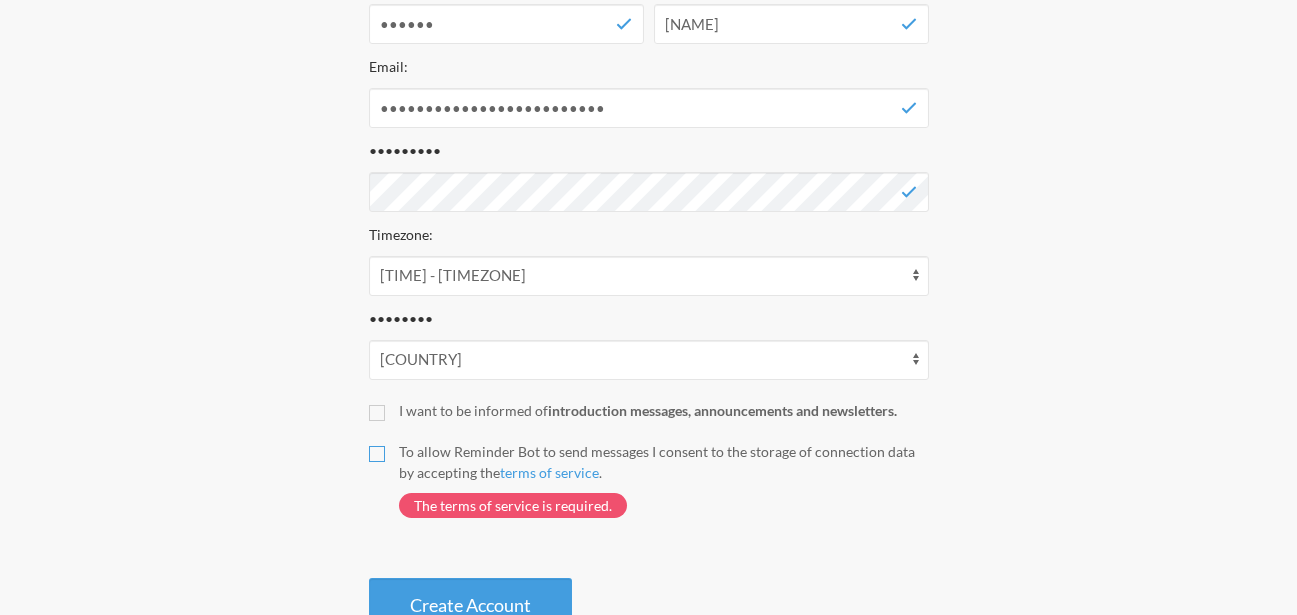 click on "To allow Reminder Bot to send messages I consent to the storage of connection data by accepting the terms of service .
The terms of service is required." at bounding box center [377, 454] 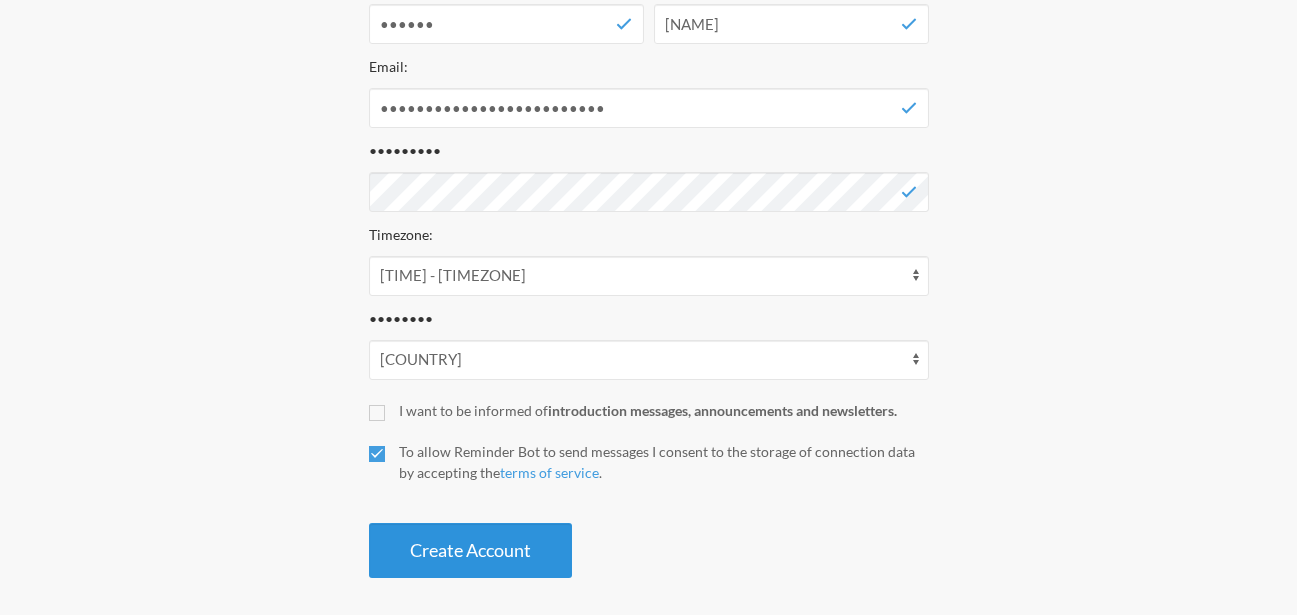 click on "Create Account" at bounding box center (470, 550) 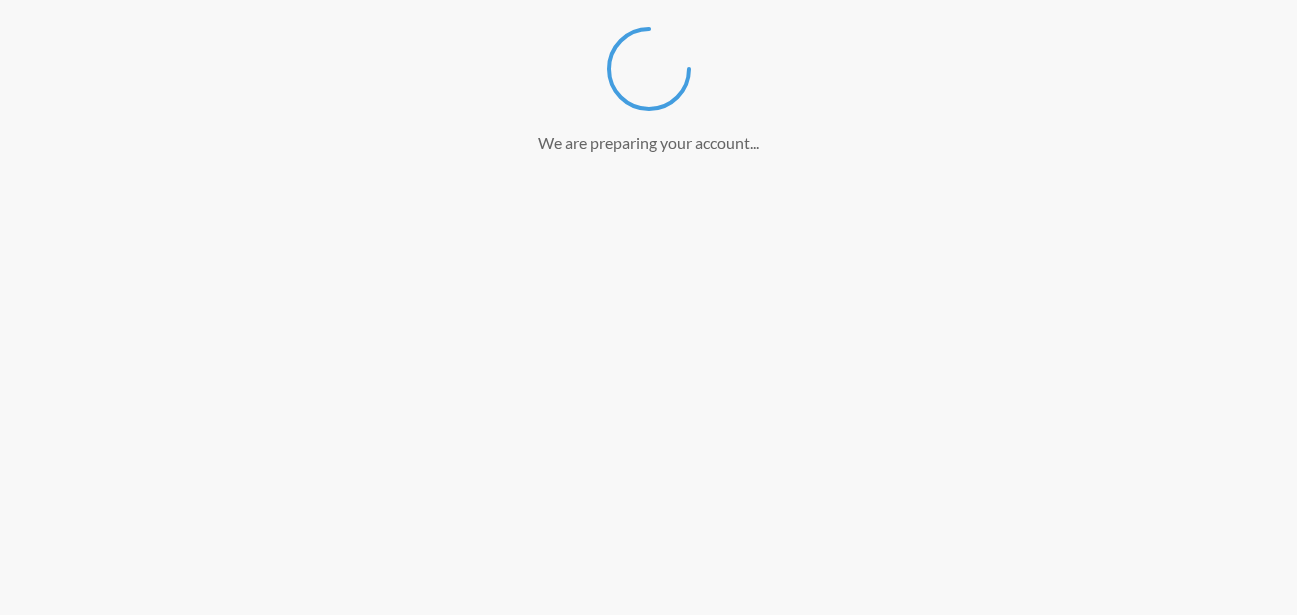 scroll, scrollTop: 335, scrollLeft: 0, axis: vertical 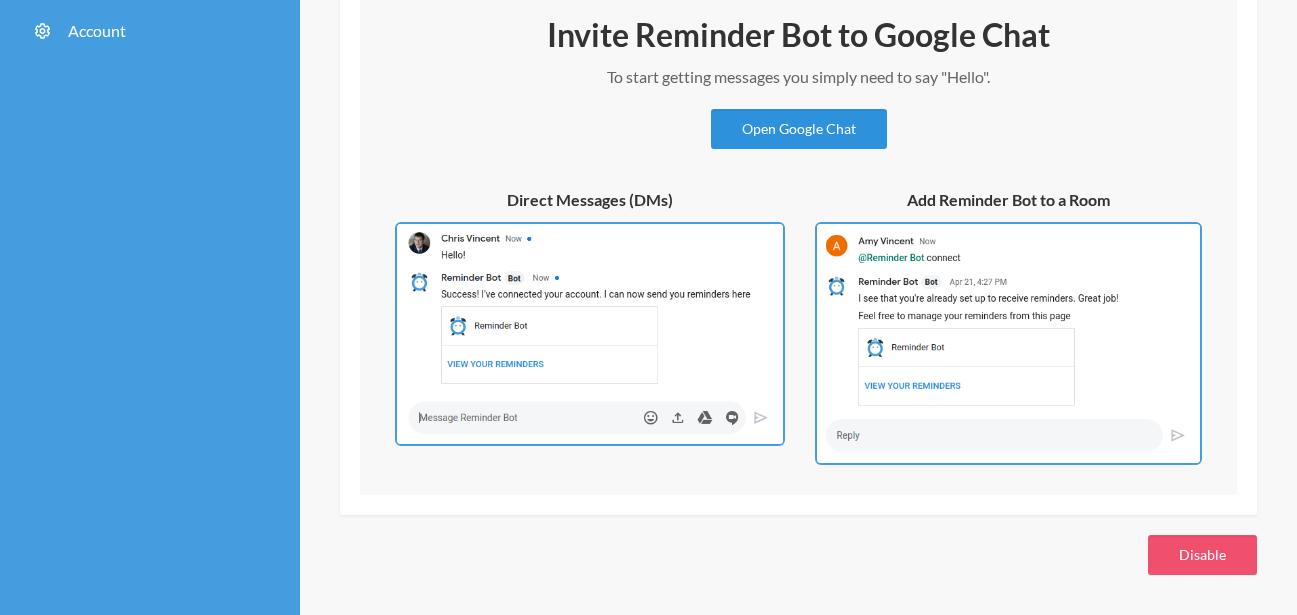 click on "Open Google Chat" at bounding box center (799, 129) 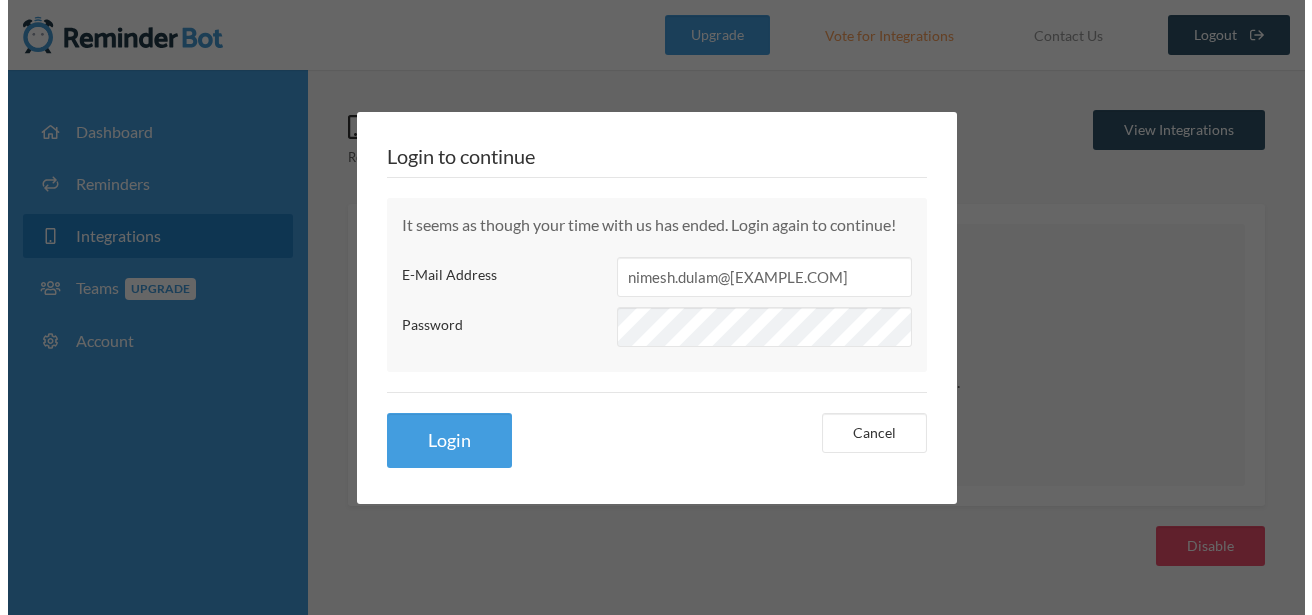 scroll, scrollTop: 0, scrollLeft: 0, axis: both 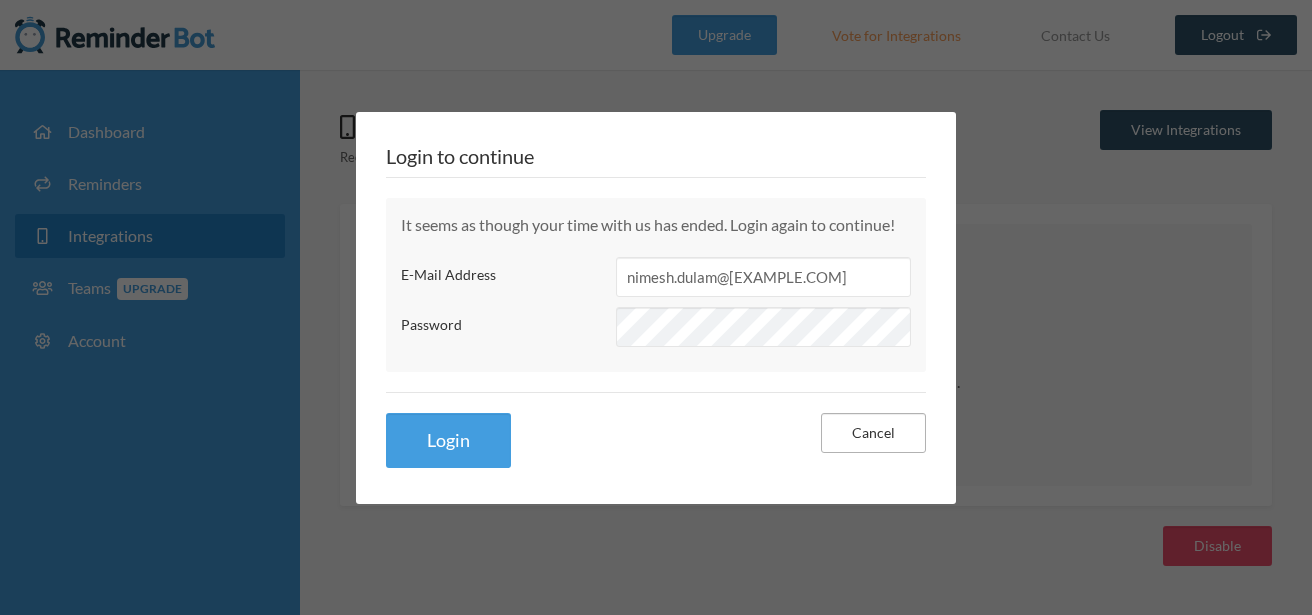 click on "Cancel" at bounding box center [873, 433] 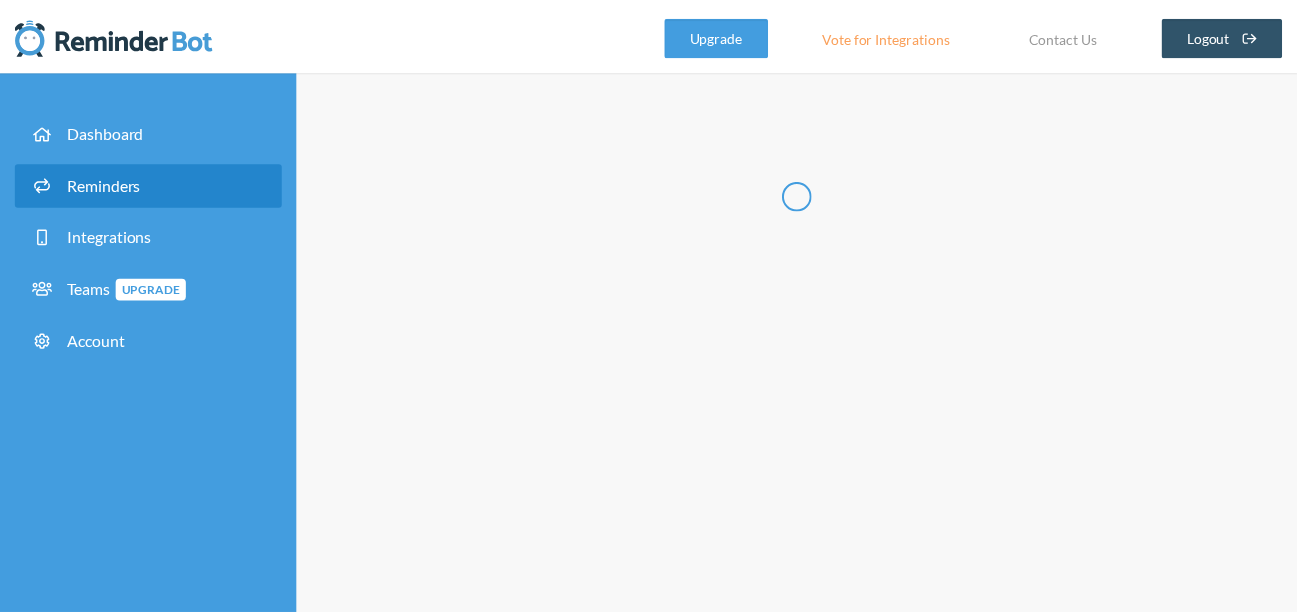 scroll, scrollTop: 0, scrollLeft: 0, axis: both 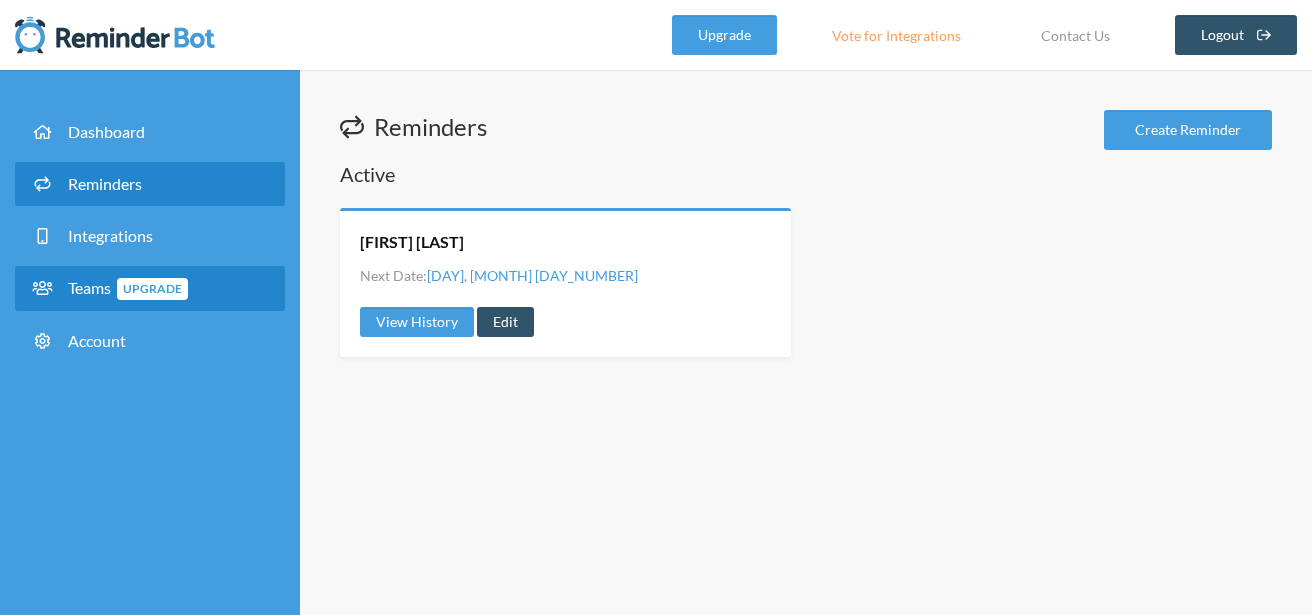 click on "Teams  Upgrade" at bounding box center [128, 287] 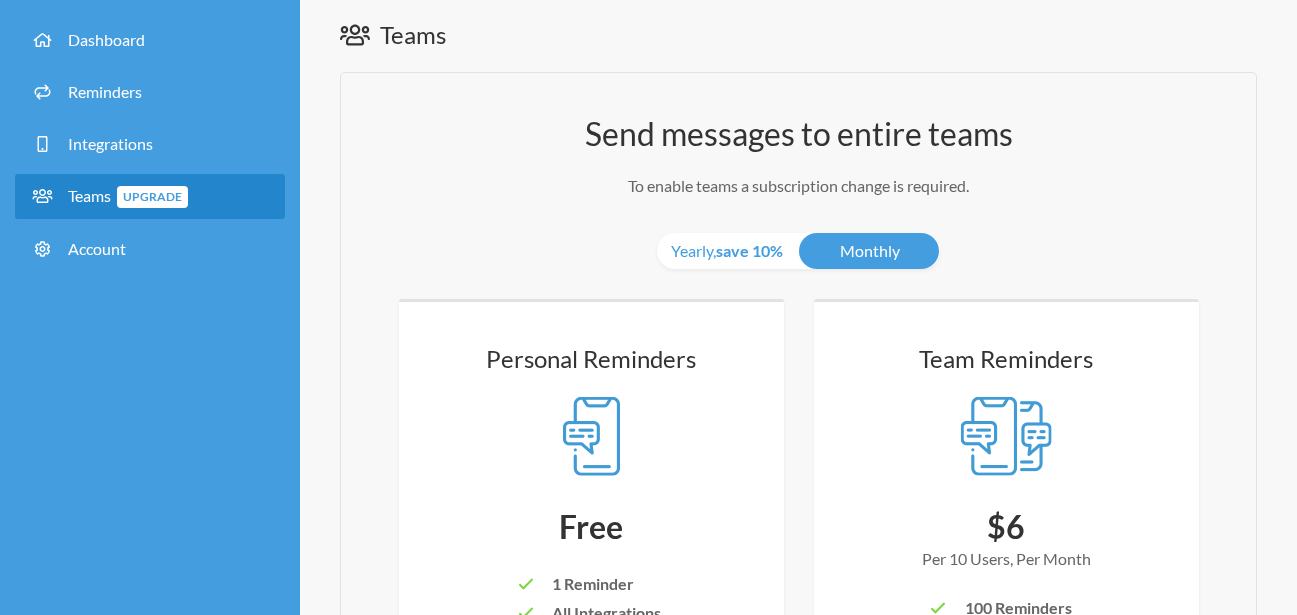 scroll, scrollTop: 0, scrollLeft: 0, axis: both 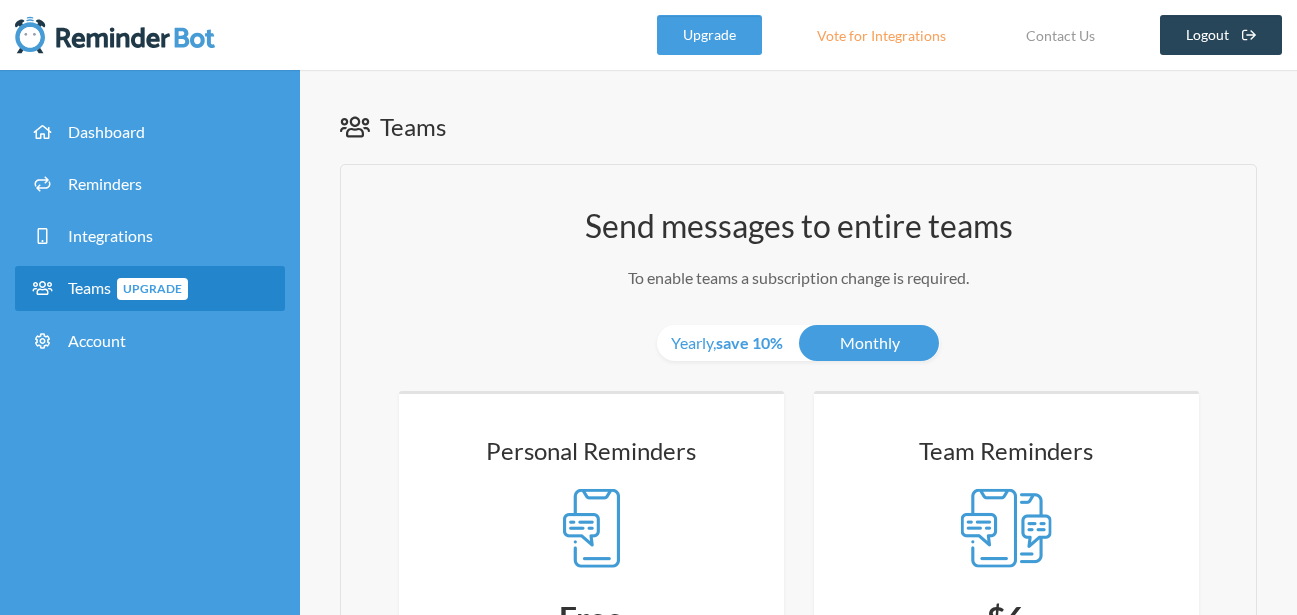 click on "Logout" at bounding box center [1221, 35] 